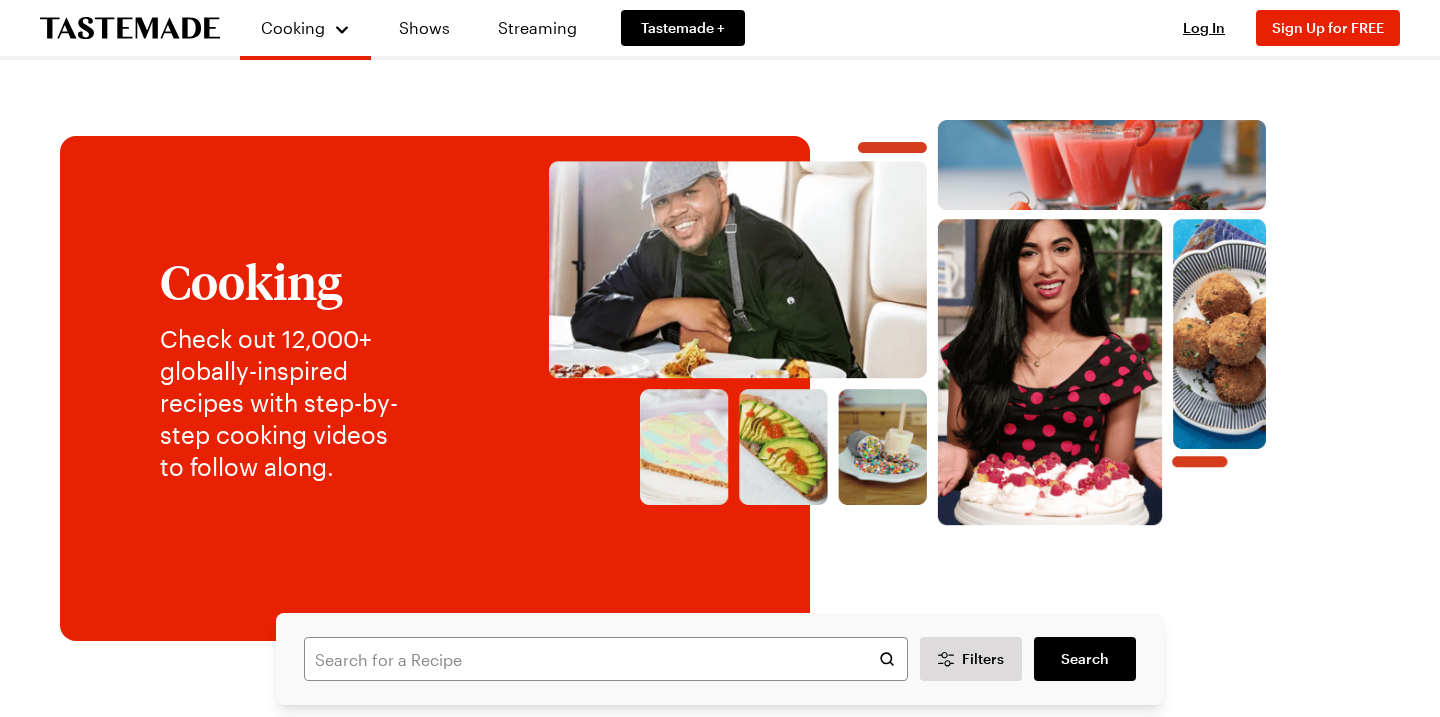 scroll, scrollTop: 0, scrollLeft: 0, axis: both 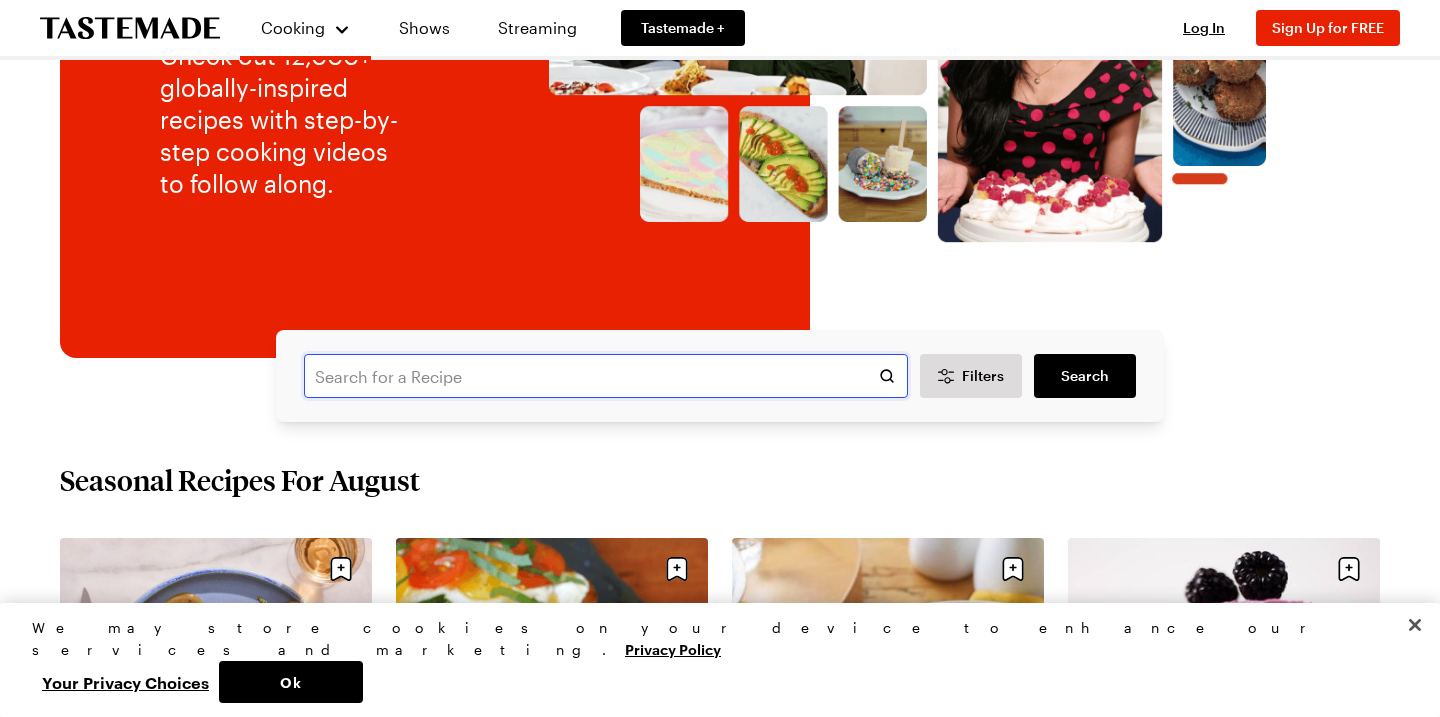 click at bounding box center (606, 376) 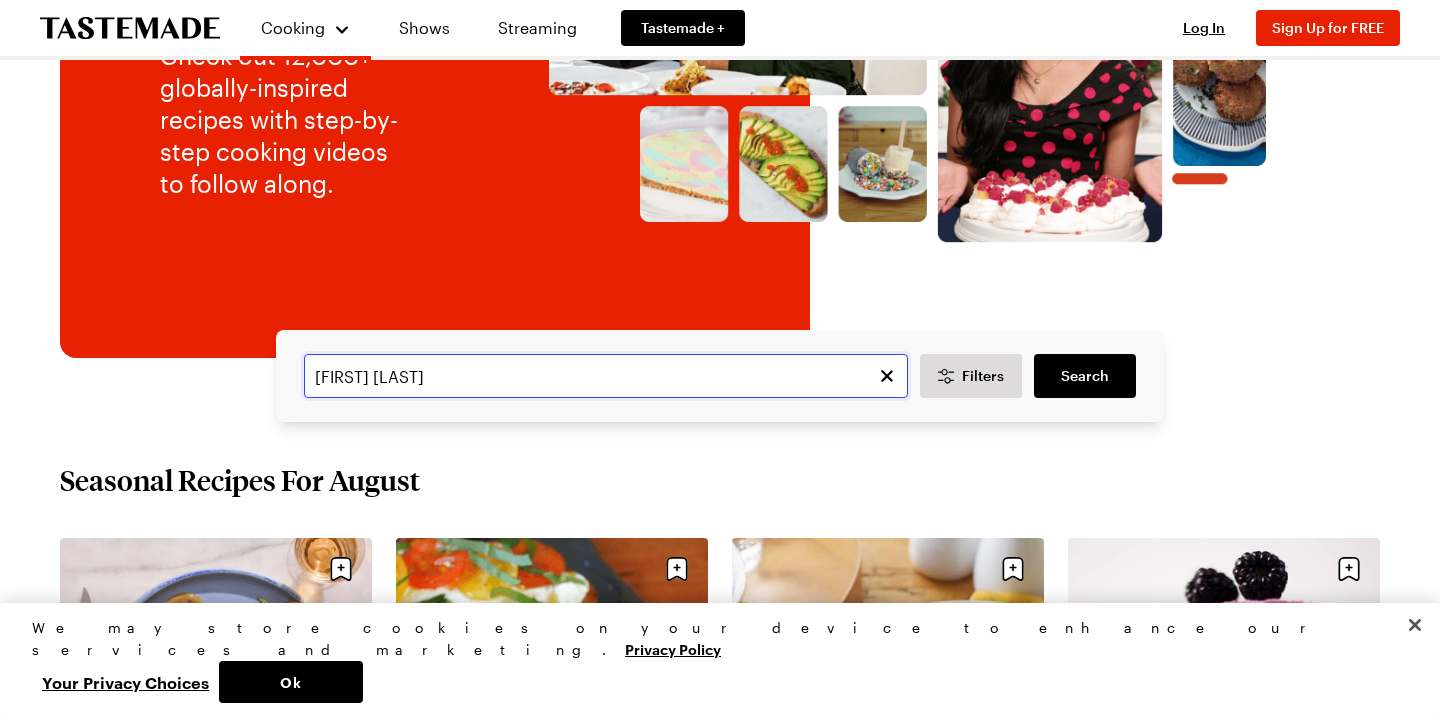 type on "[FIRST] [LAST]" 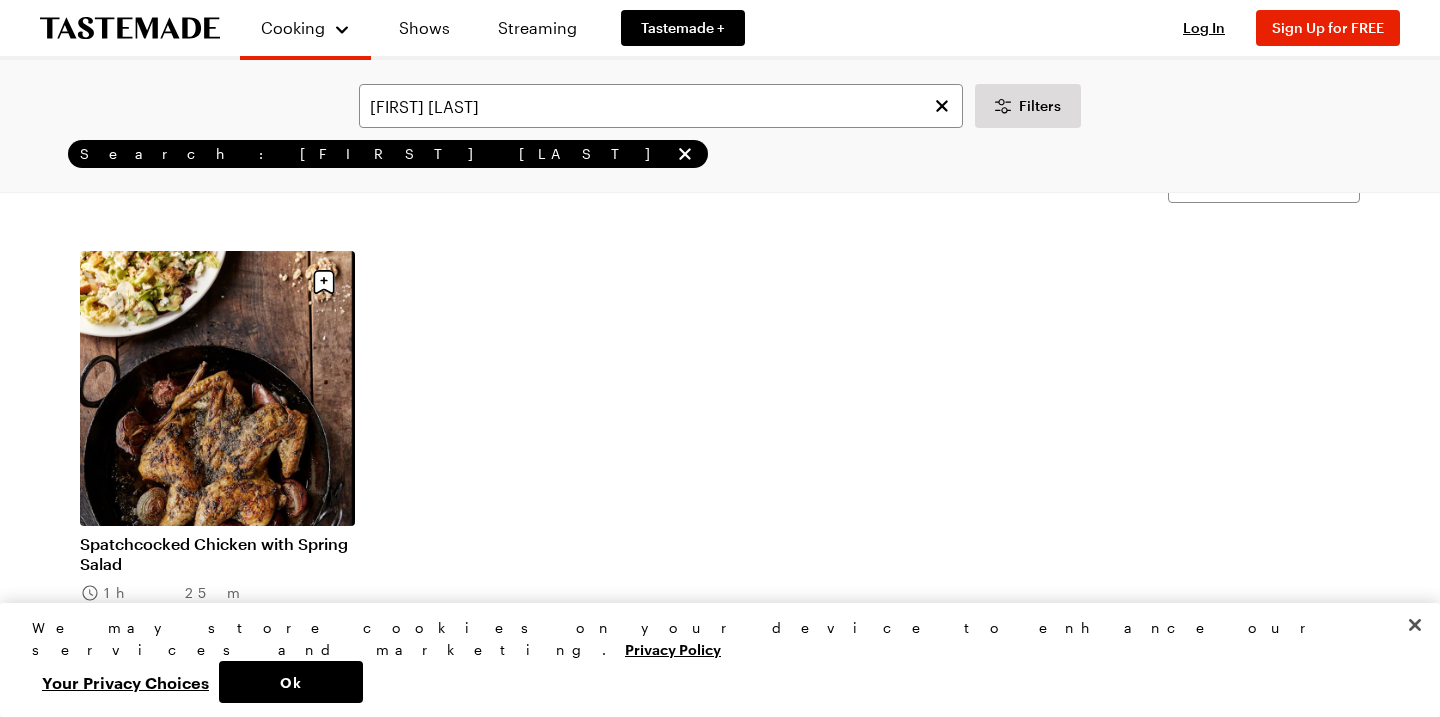 scroll, scrollTop: 79, scrollLeft: 0, axis: vertical 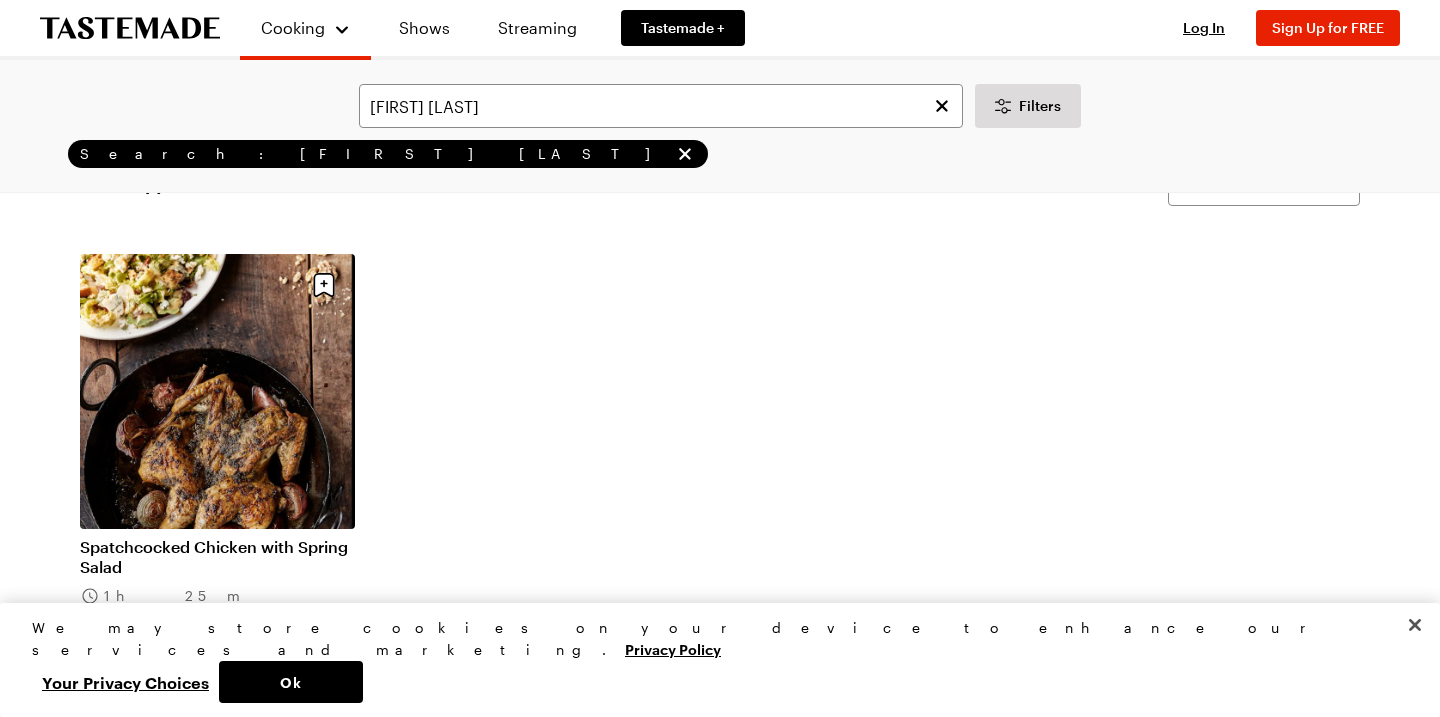 click on "Spatchcocked Chicken with Spring Salad" at bounding box center [217, 557] 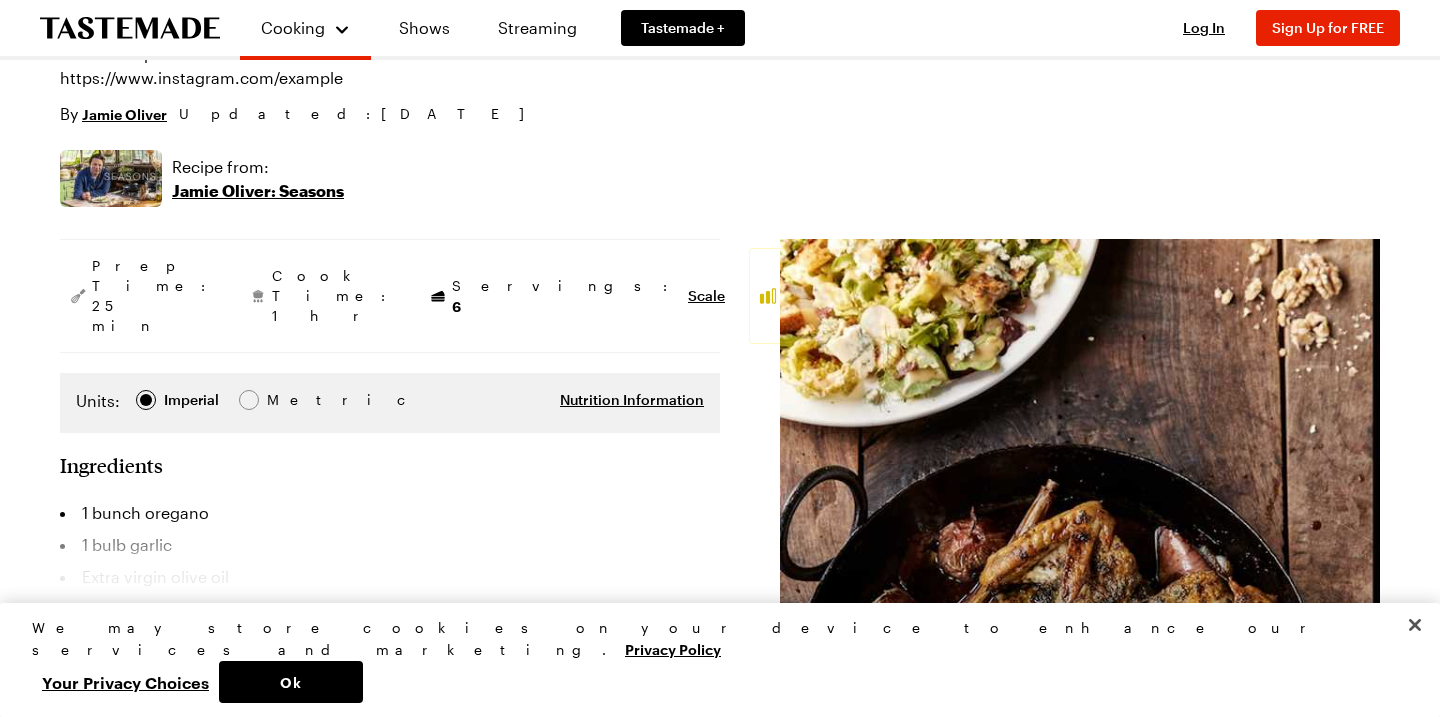 scroll, scrollTop: 293, scrollLeft: 0, axis: vertical 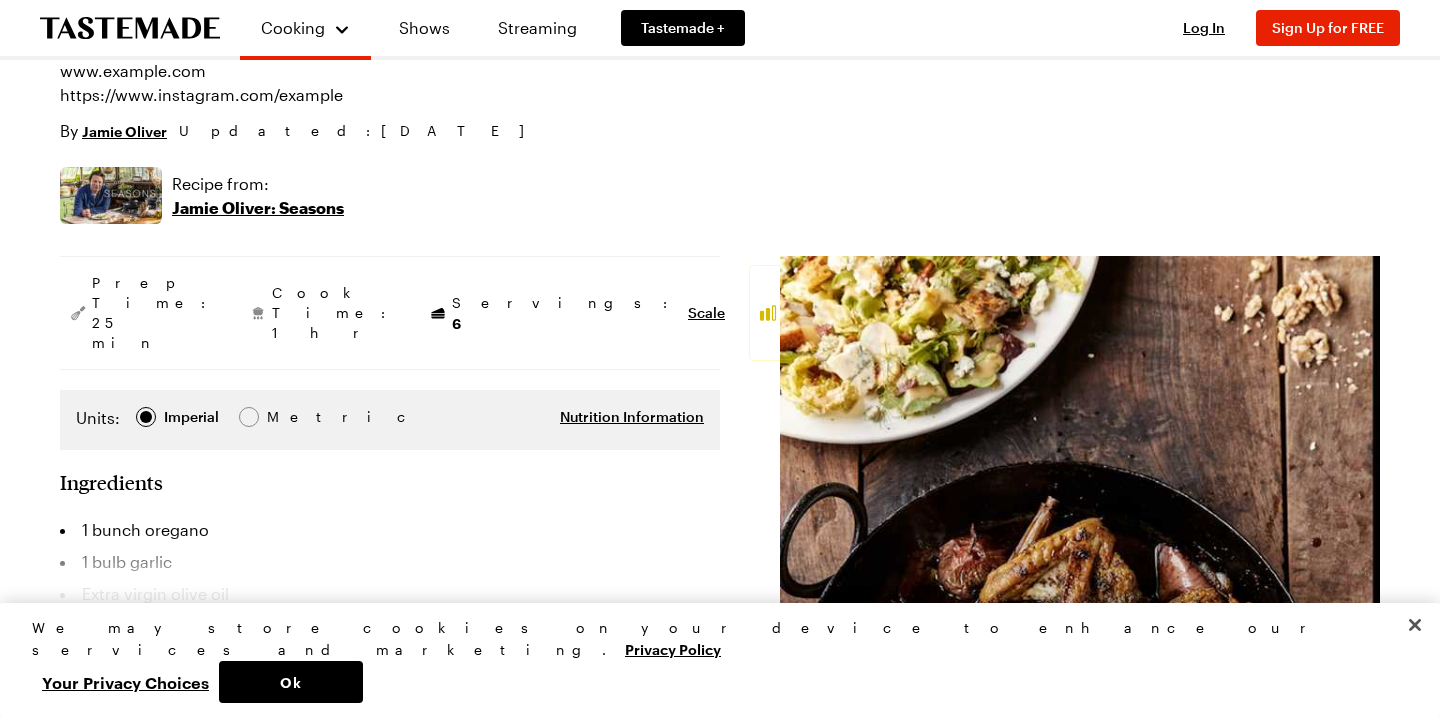 click on "Jamie Oliver: Seasons" at bounding box center (258, 208) 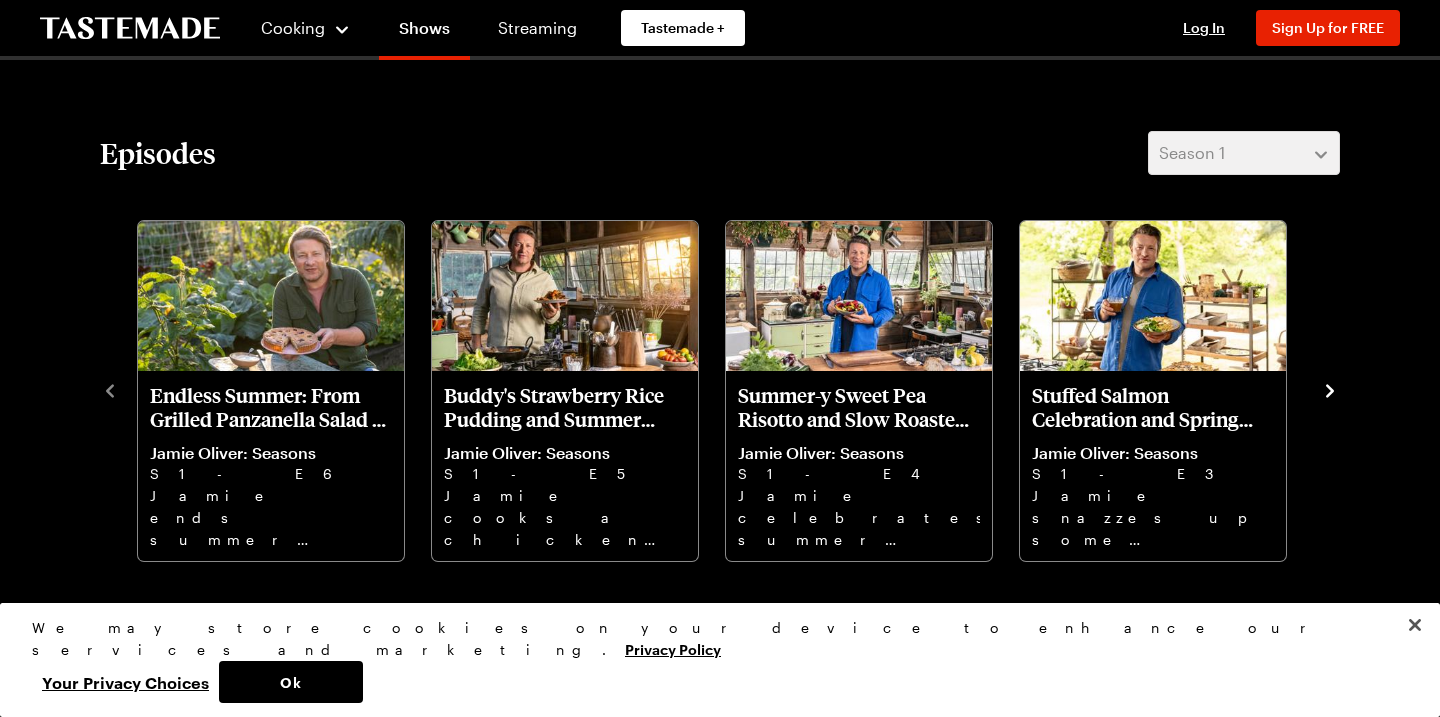 scroll, scrollTop: 560, scrollLeft: 0, axis: vertical 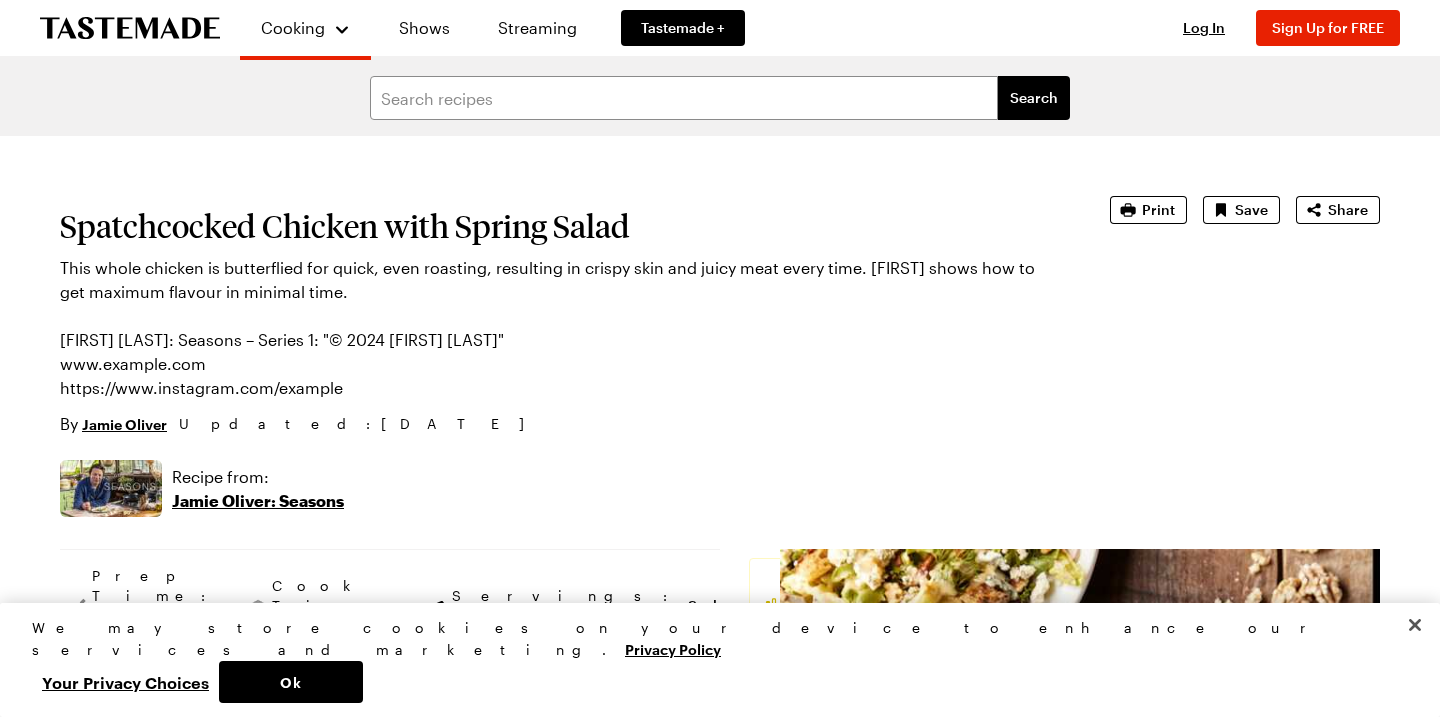 click 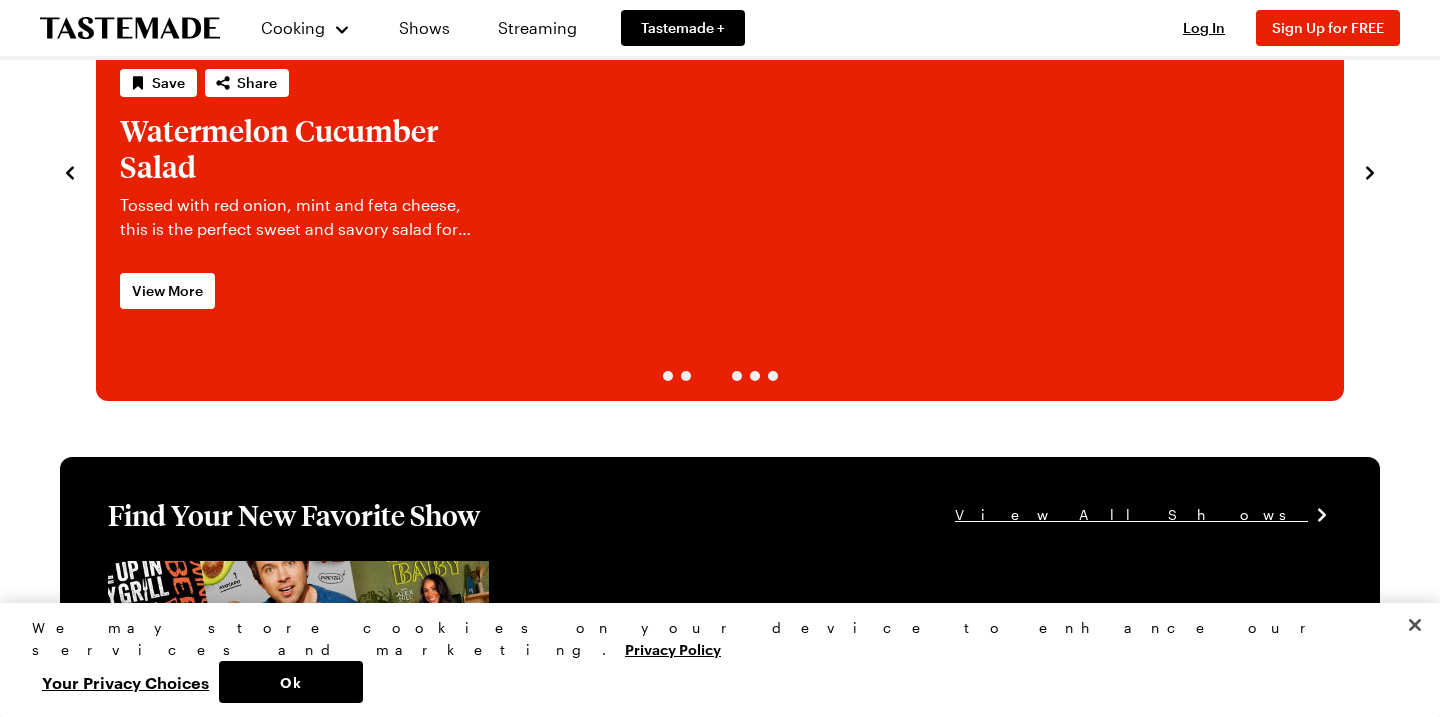 scroll, scrollTop: 155, scrollLeft: 0, axis: vertical 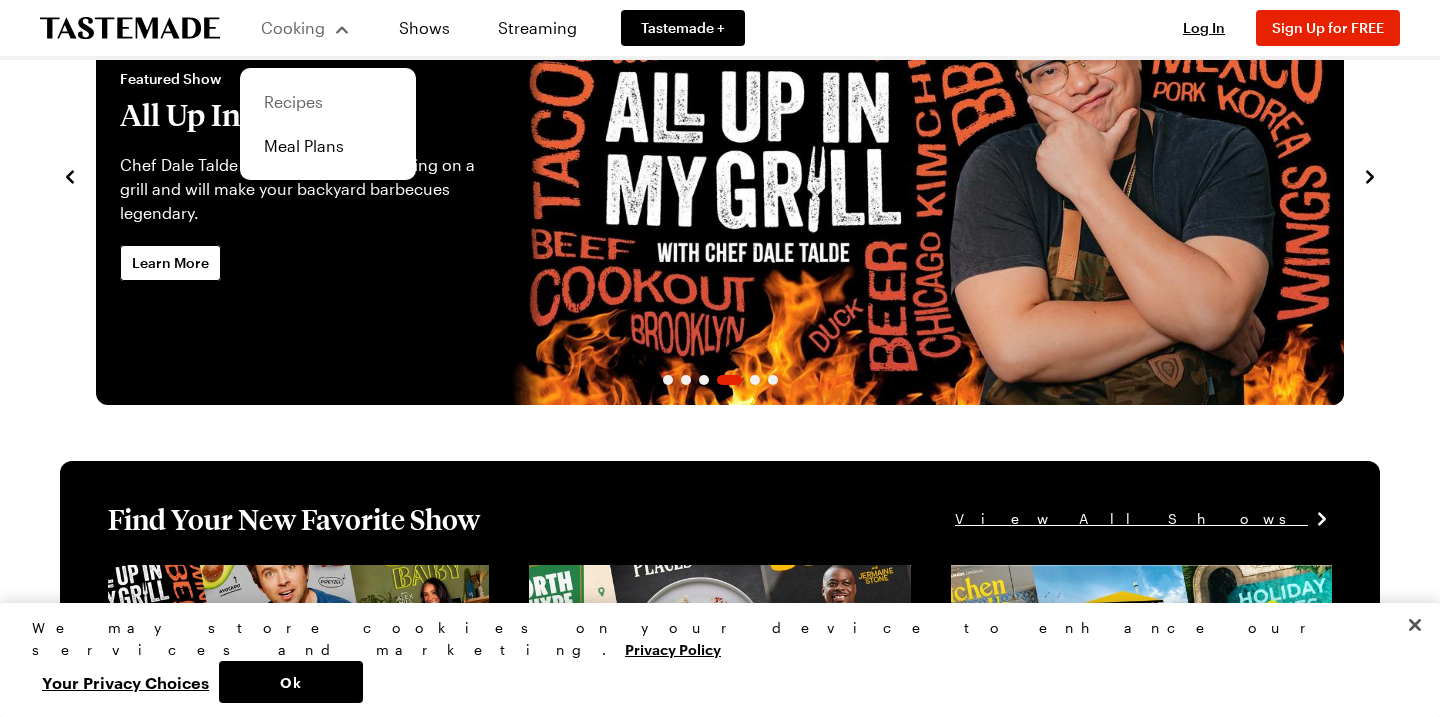 click on "Recipes" at bounding box center (328, 102) 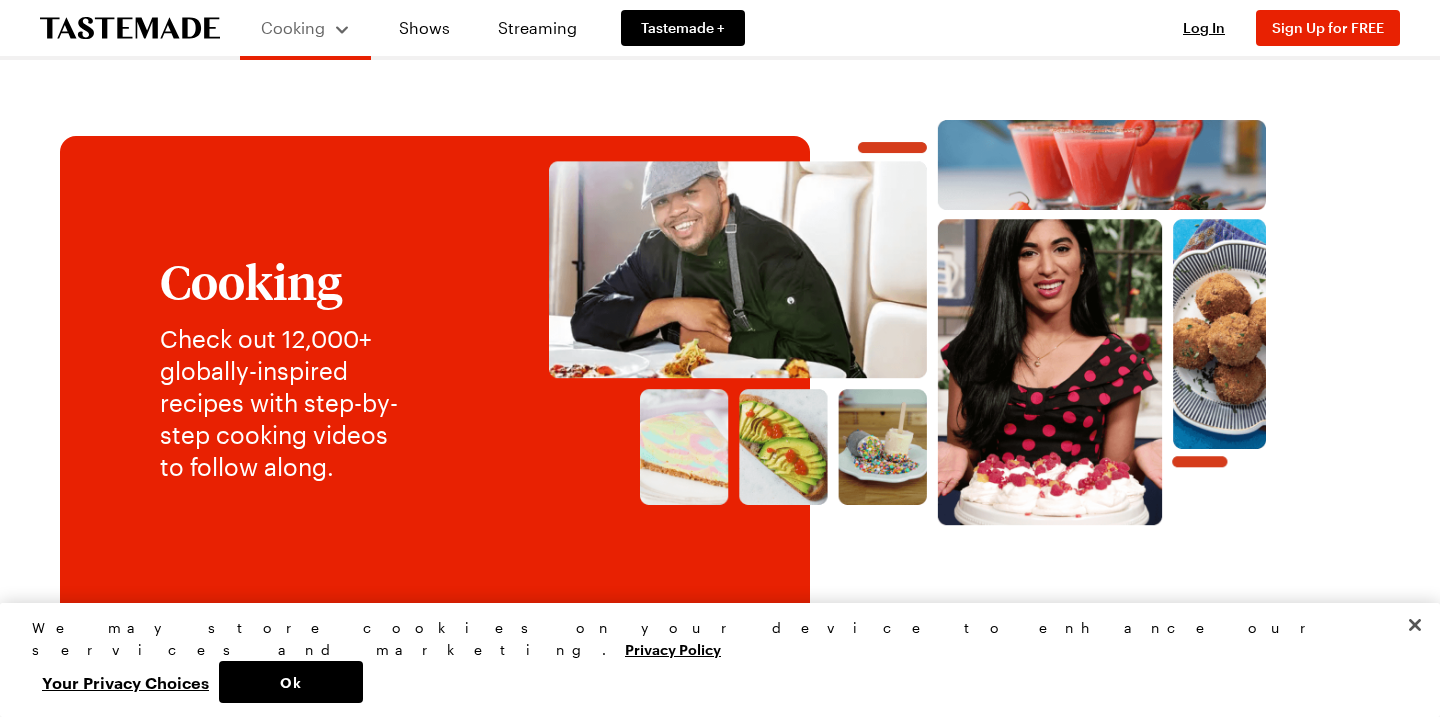 scroll, scrollTop: 0, scrollLeft: 0, axis: both 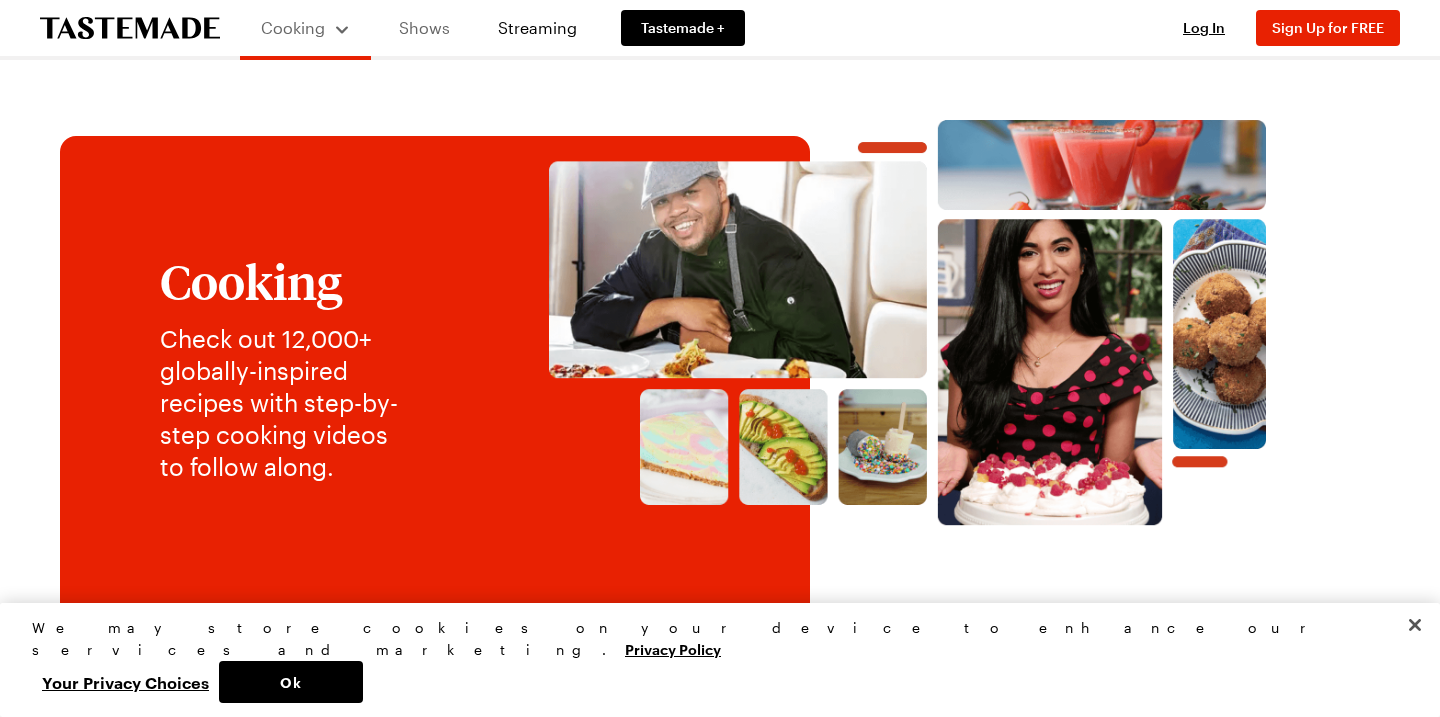 click on "Shows" at bounding box center [424, 28] 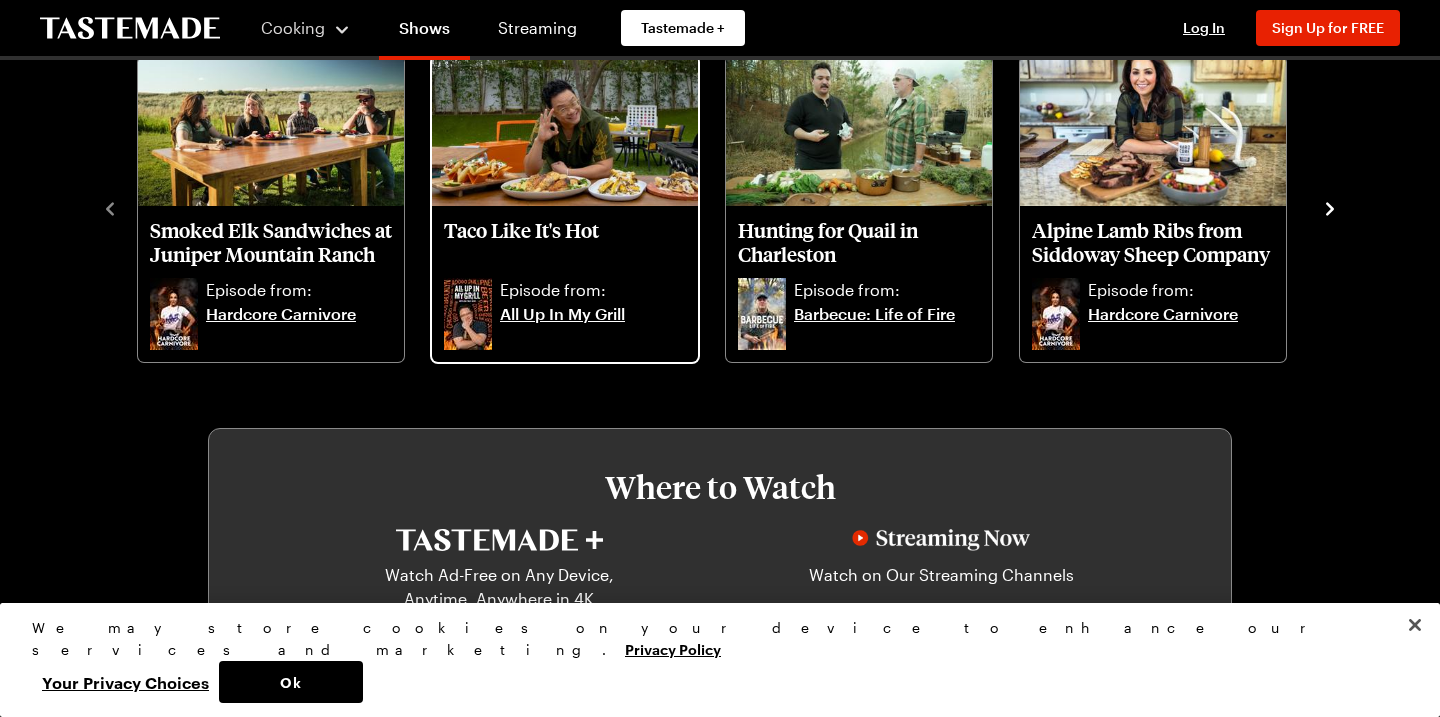 scroll, scrollTop: 760, scrollLeft: 0, axis: vertical 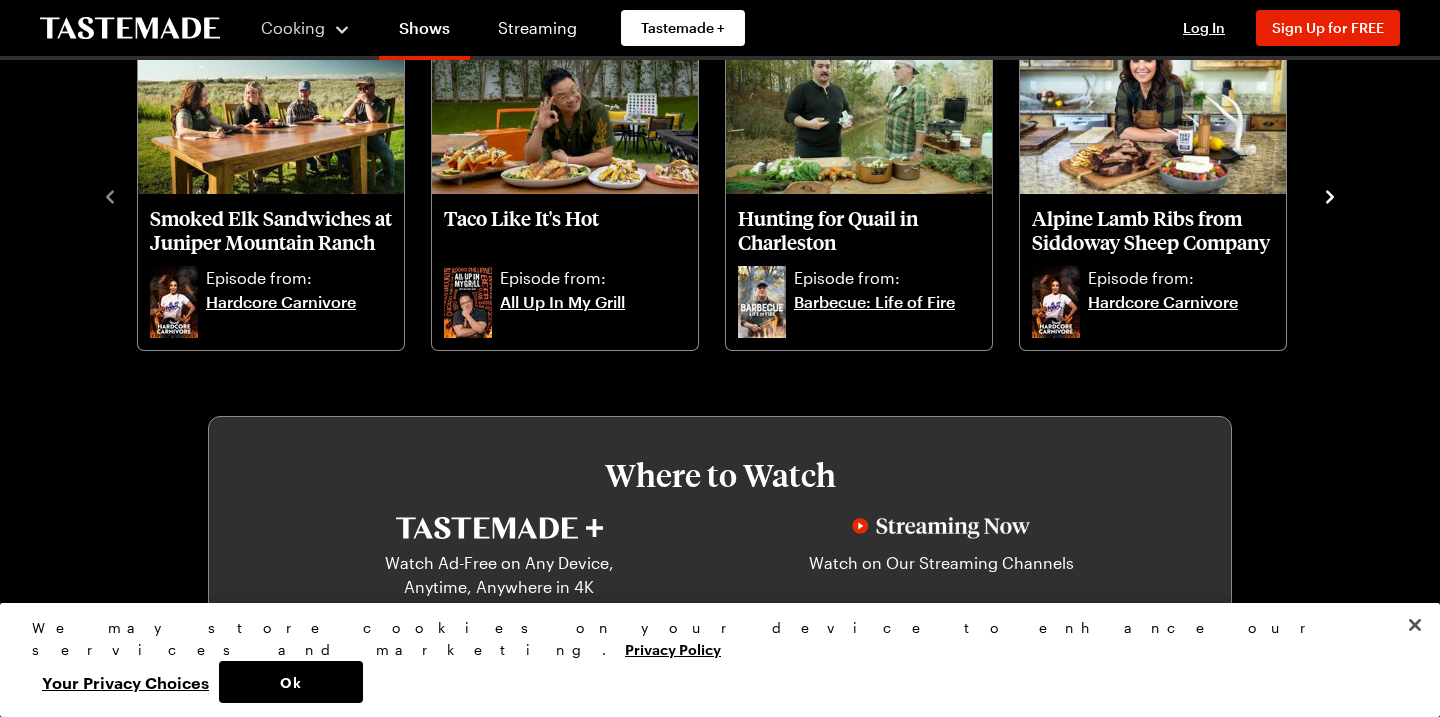click 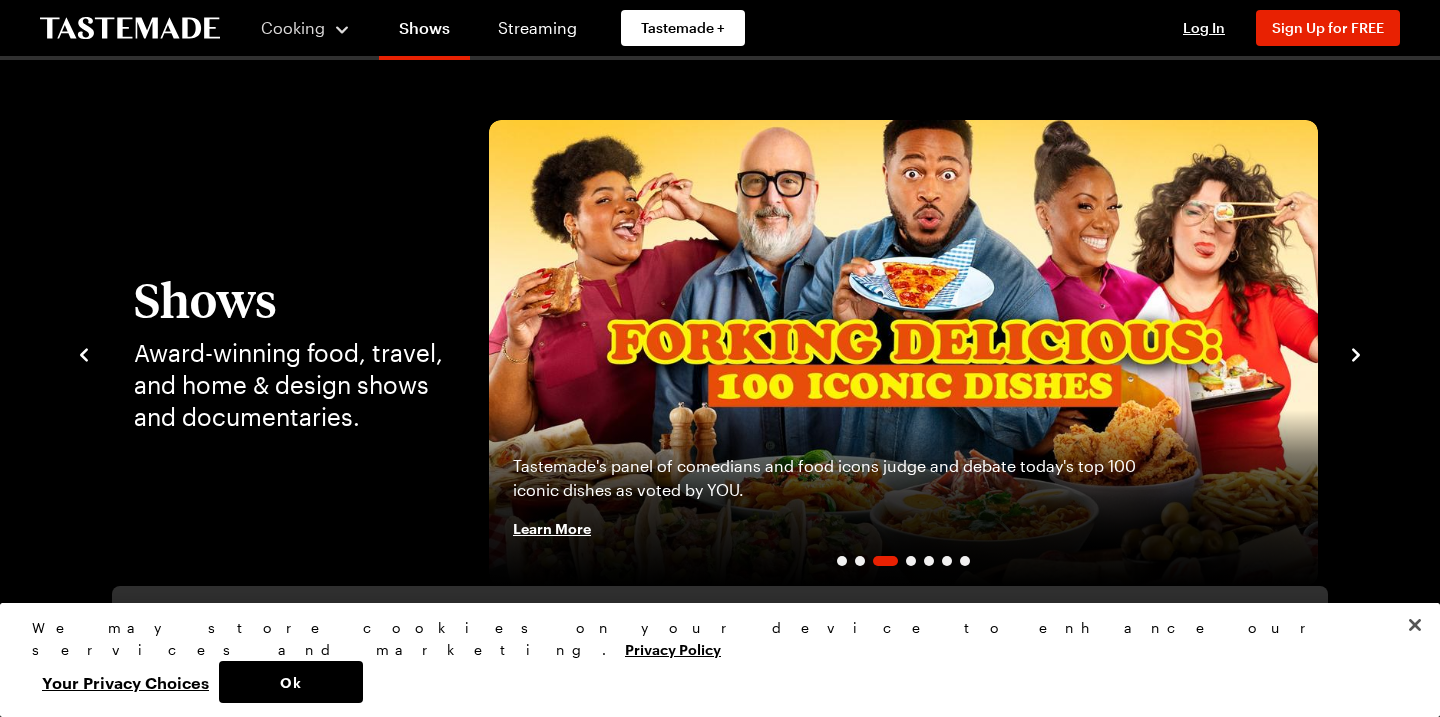 scroll, scrollTop: 0, scrollLeft: 0, axis: both 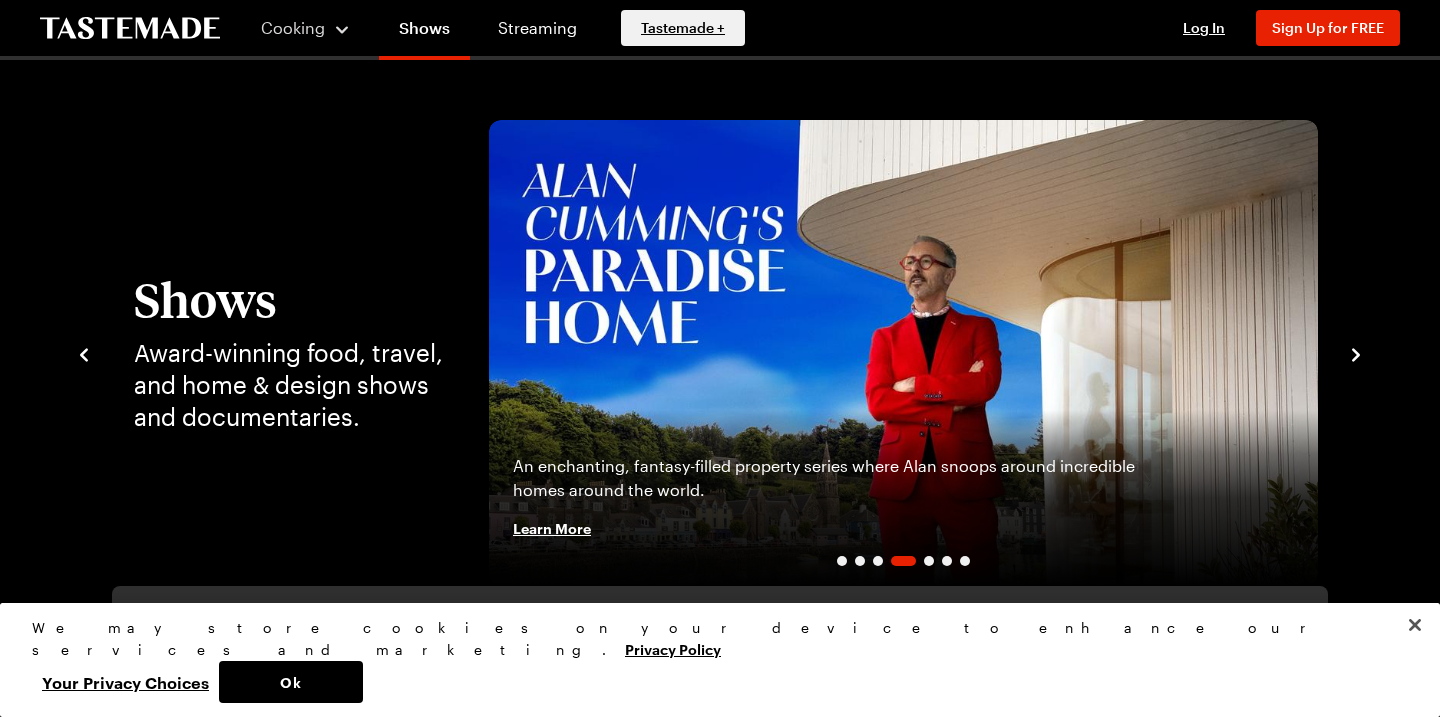click on "Tastemade +" at bounding box center (683, 28) 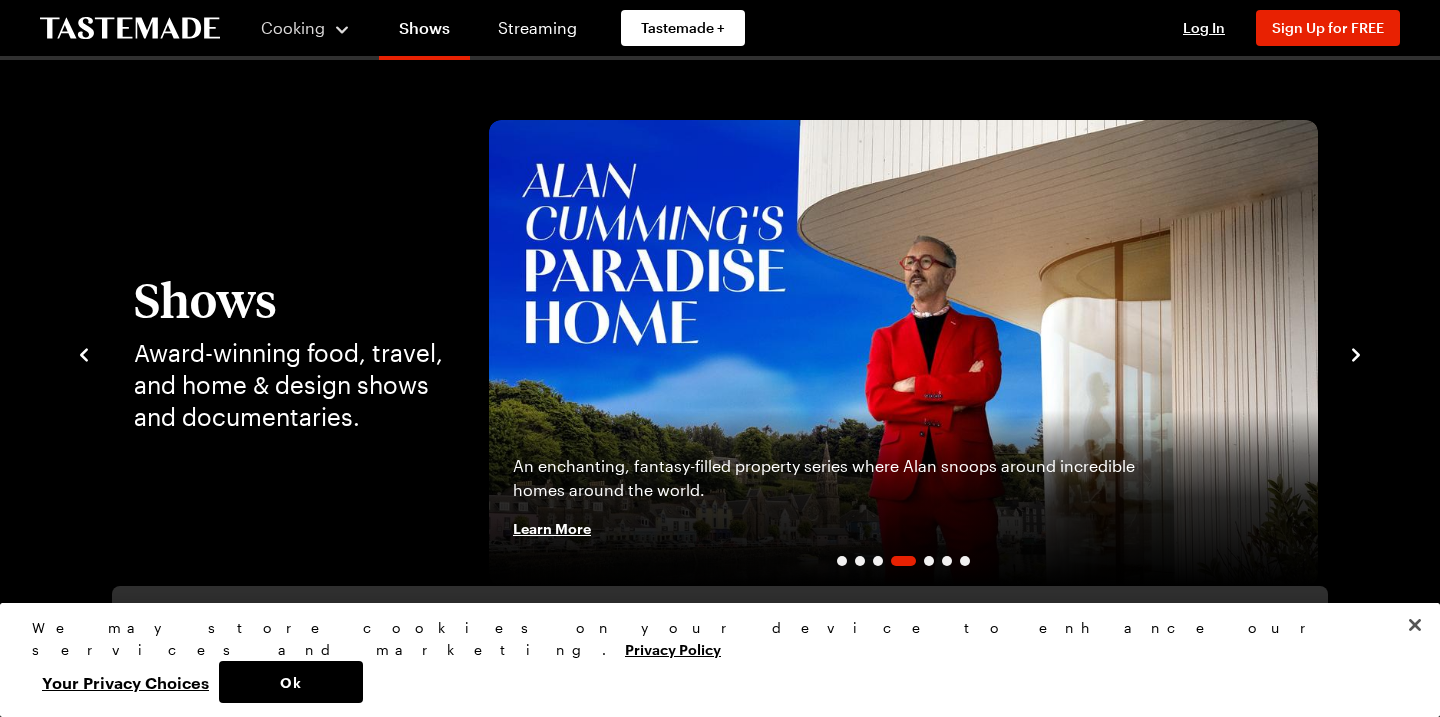 scroll, scrollTop: 0, scrollLeft: 0, axis: both 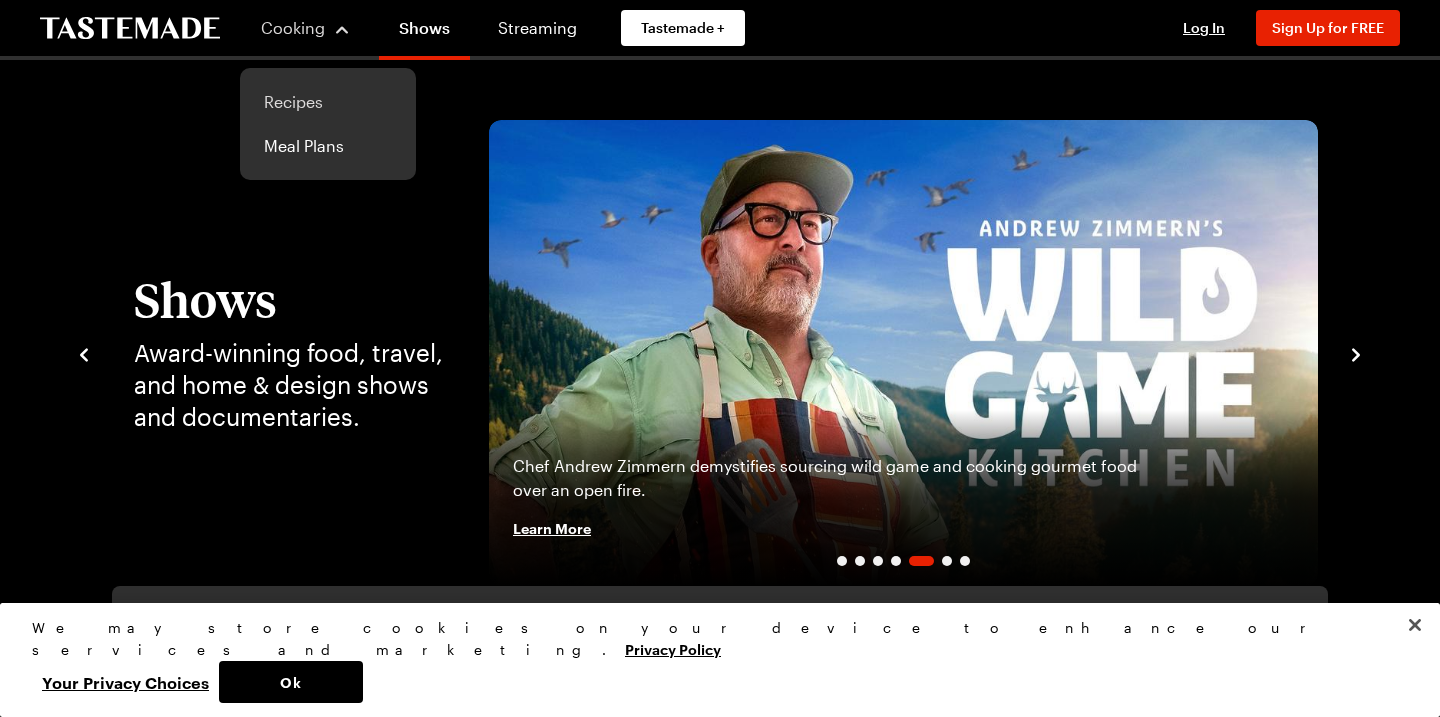 click on "Recipes" at bounding box center (328, 102) 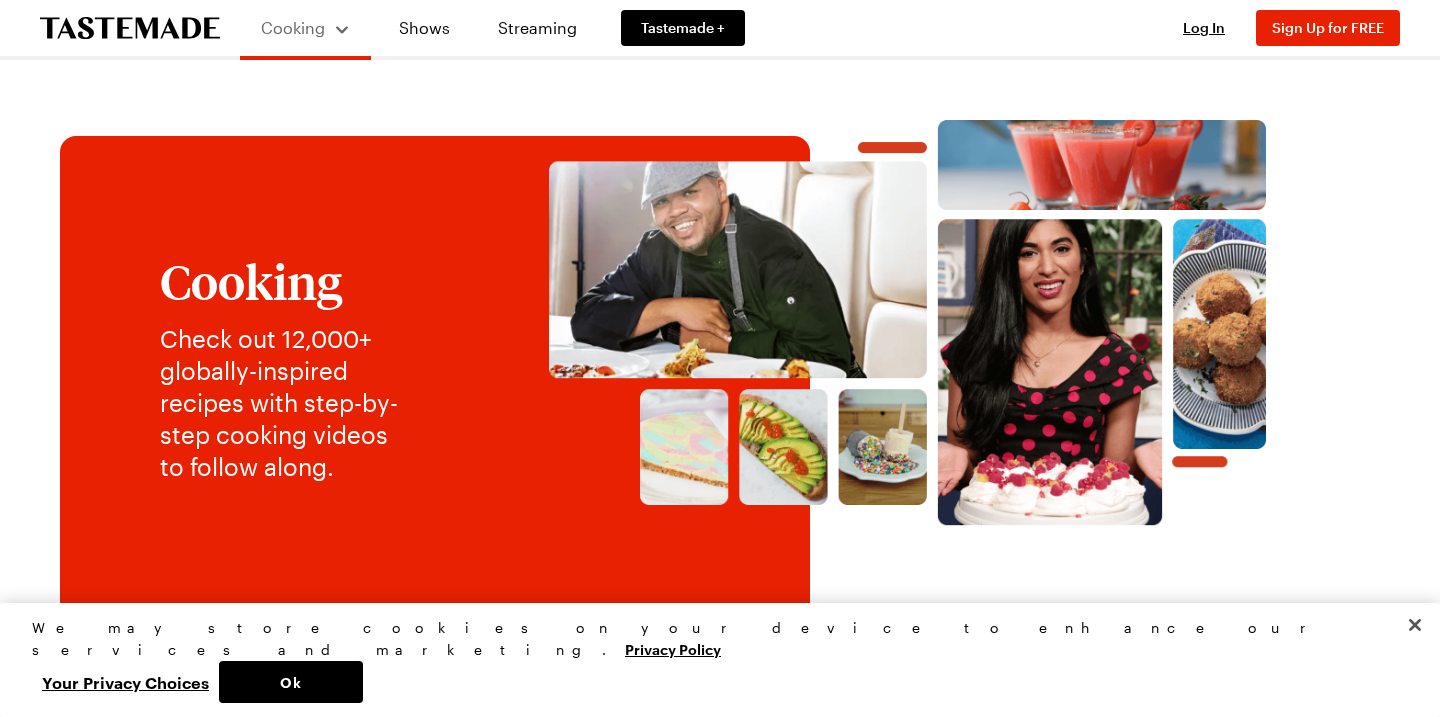 scroll, scrollTop: 0, scrollLeft: 0, axis: both 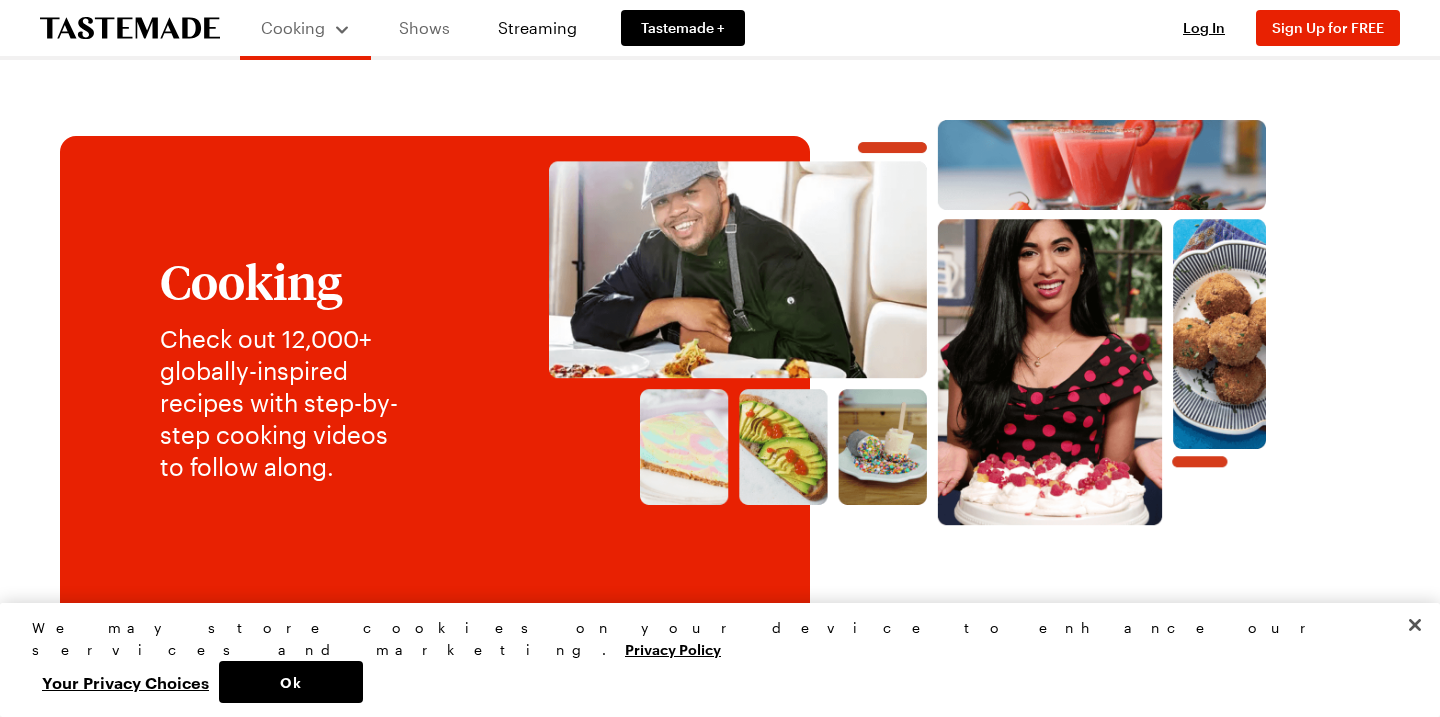 click on "Shows" at bounding box center (424, 28) 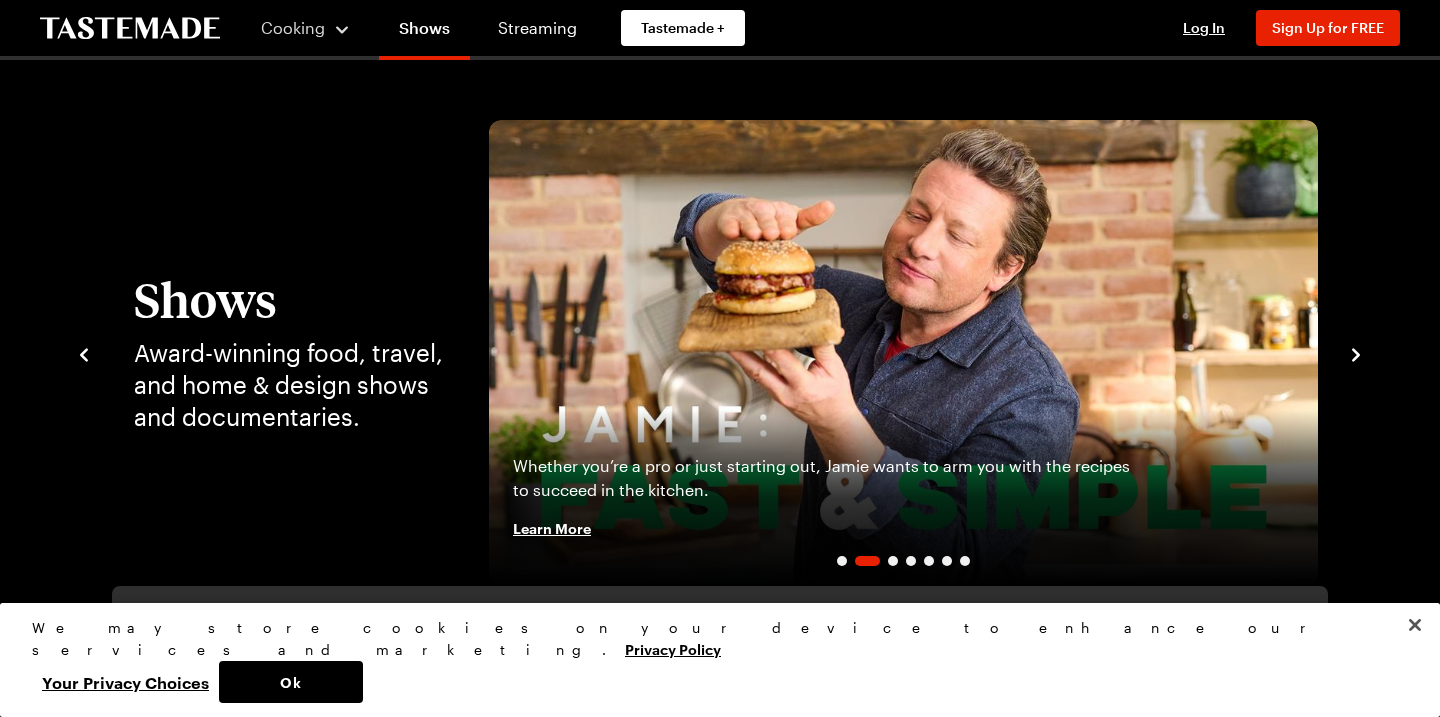 scroll, scrollTop: 0, scrollLeft: 0, axis: both 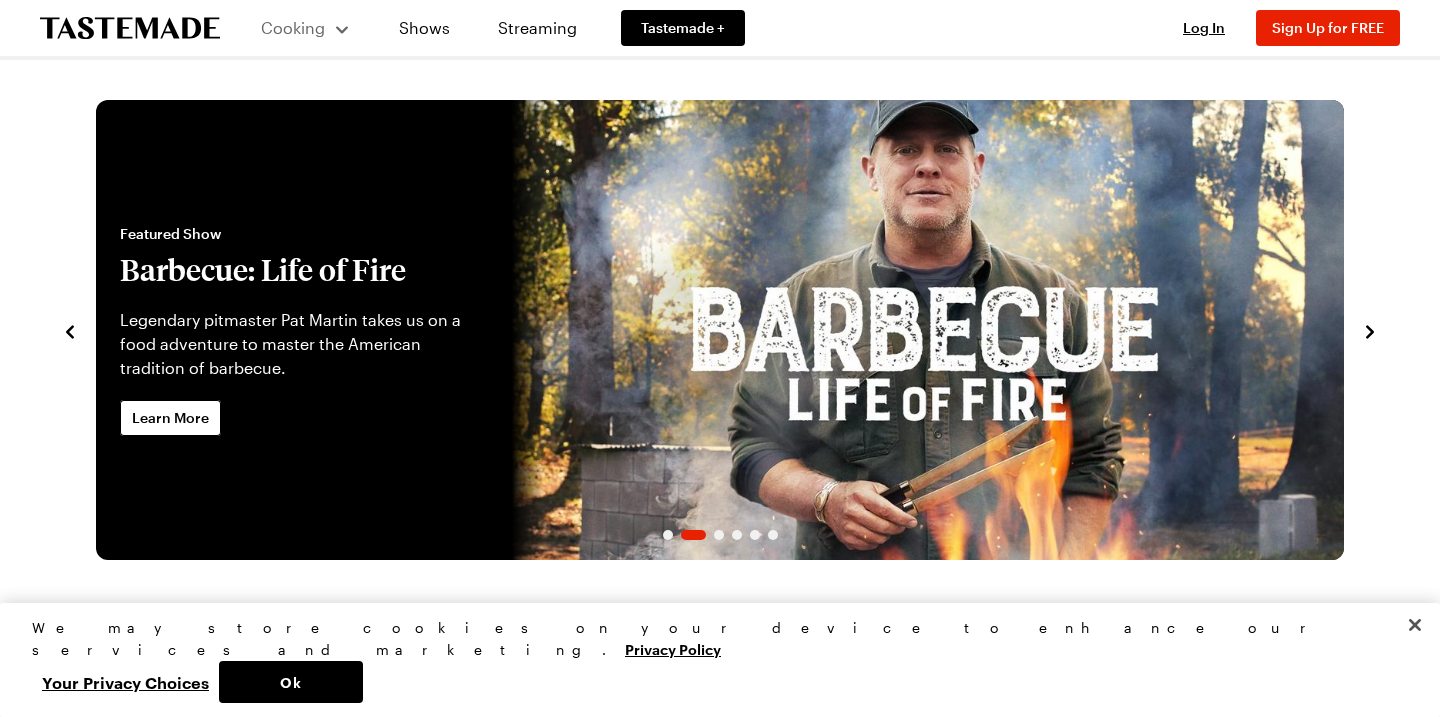 click 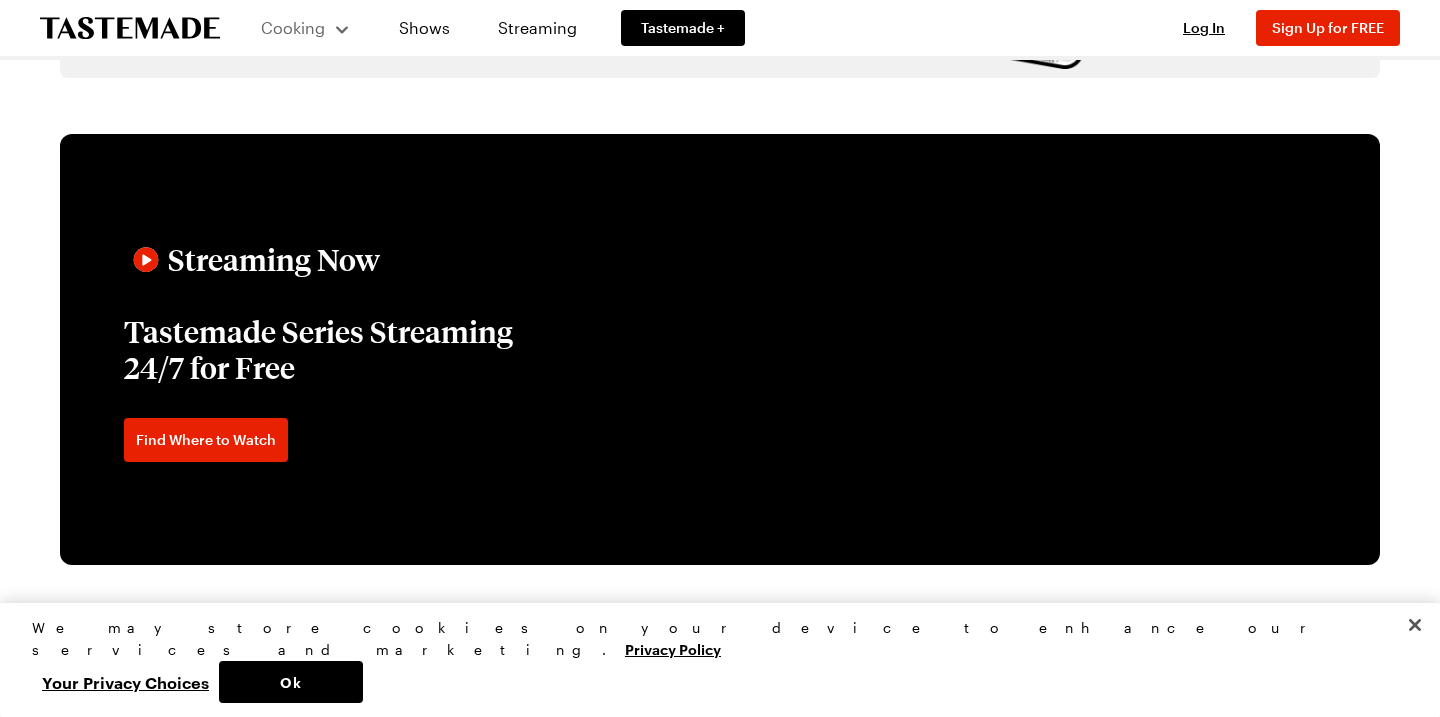 scroll, scrollTop: 3185, scrollLeft: 0, axis: vertical 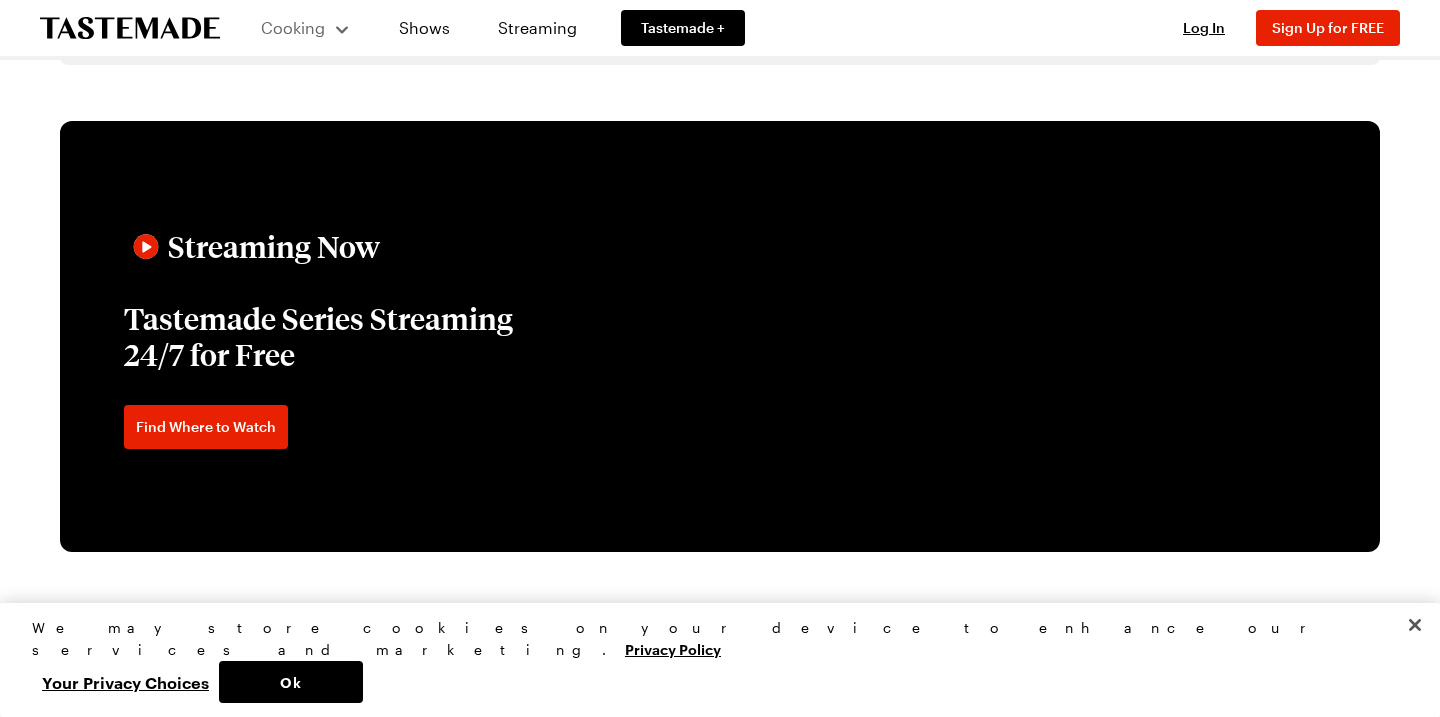 click on "Tastemade Series Streaming 24/7 for Free" at bounding box center (324, 337) 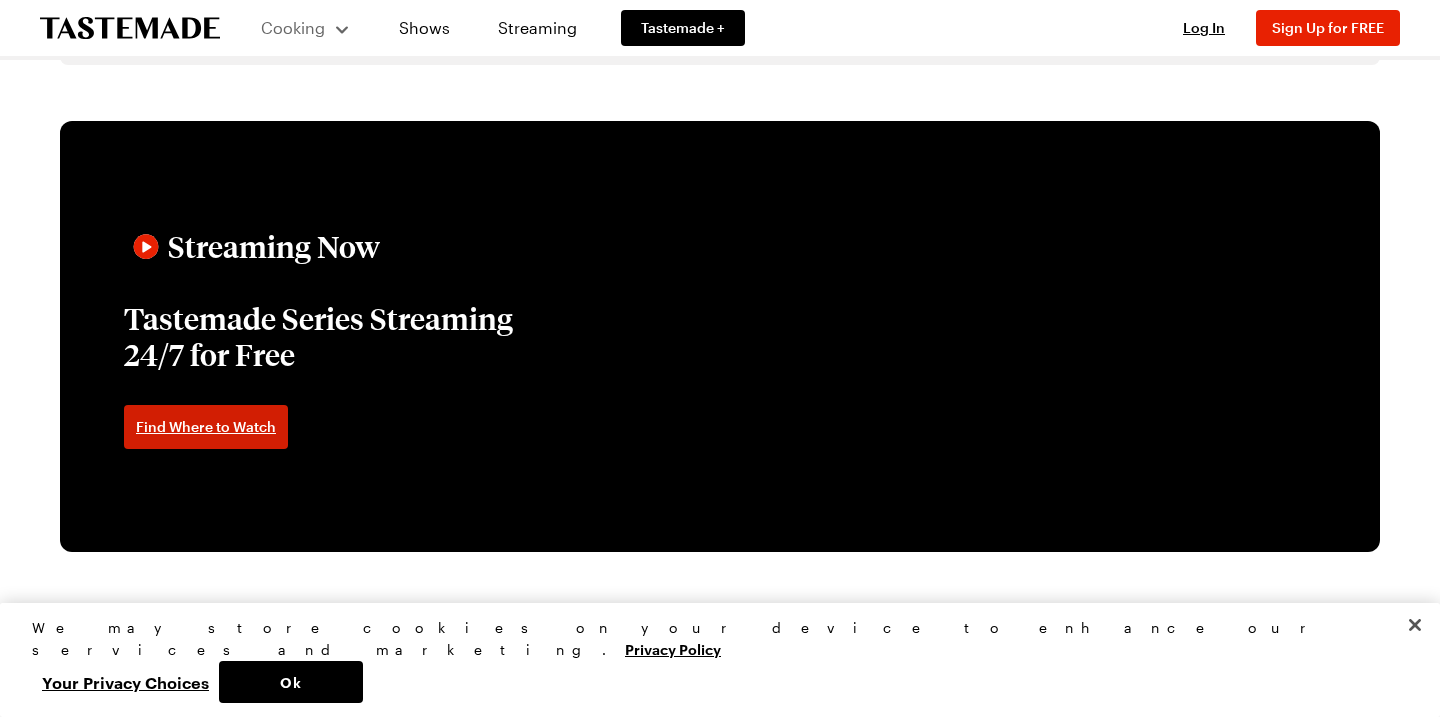 click on "Find Where to Watch" at bounding box center [206, 427] 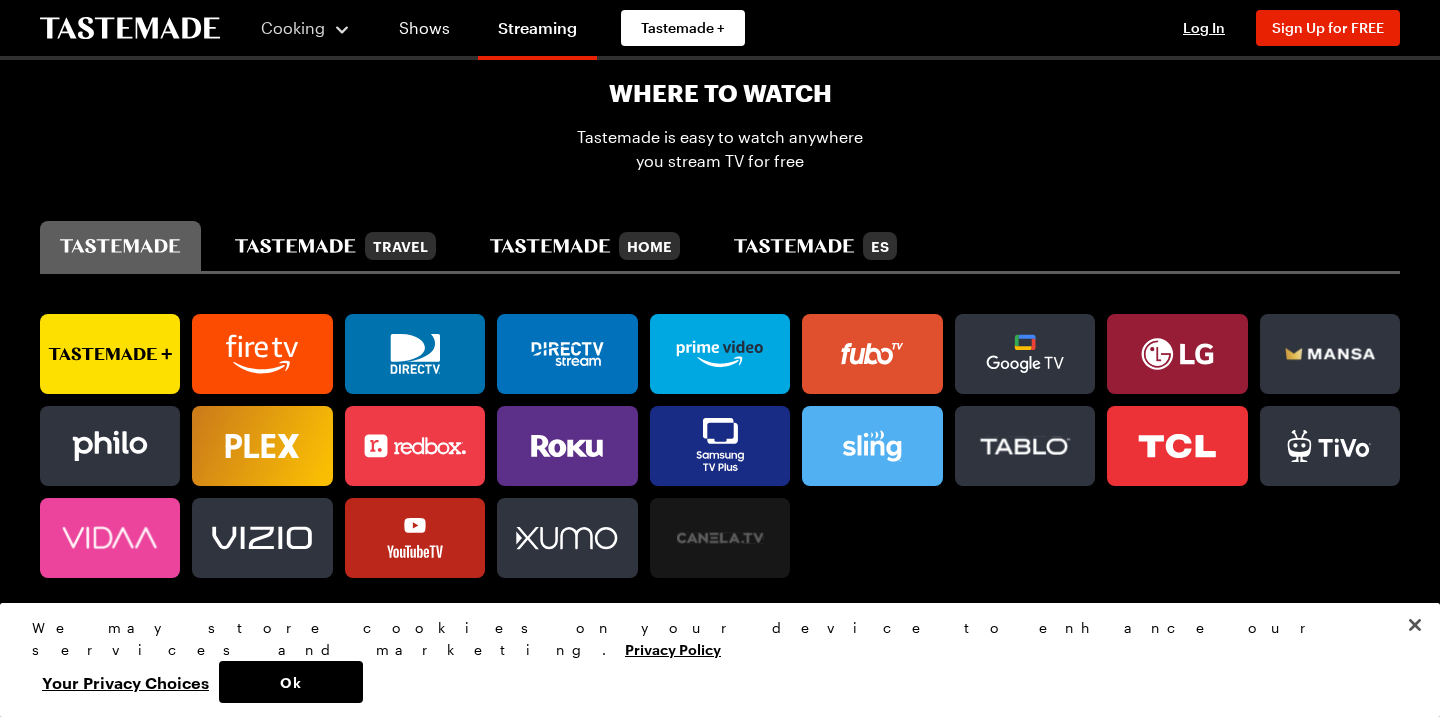 scroll, scrollTop: 1216, scrollLeft: 0, axis: vertical 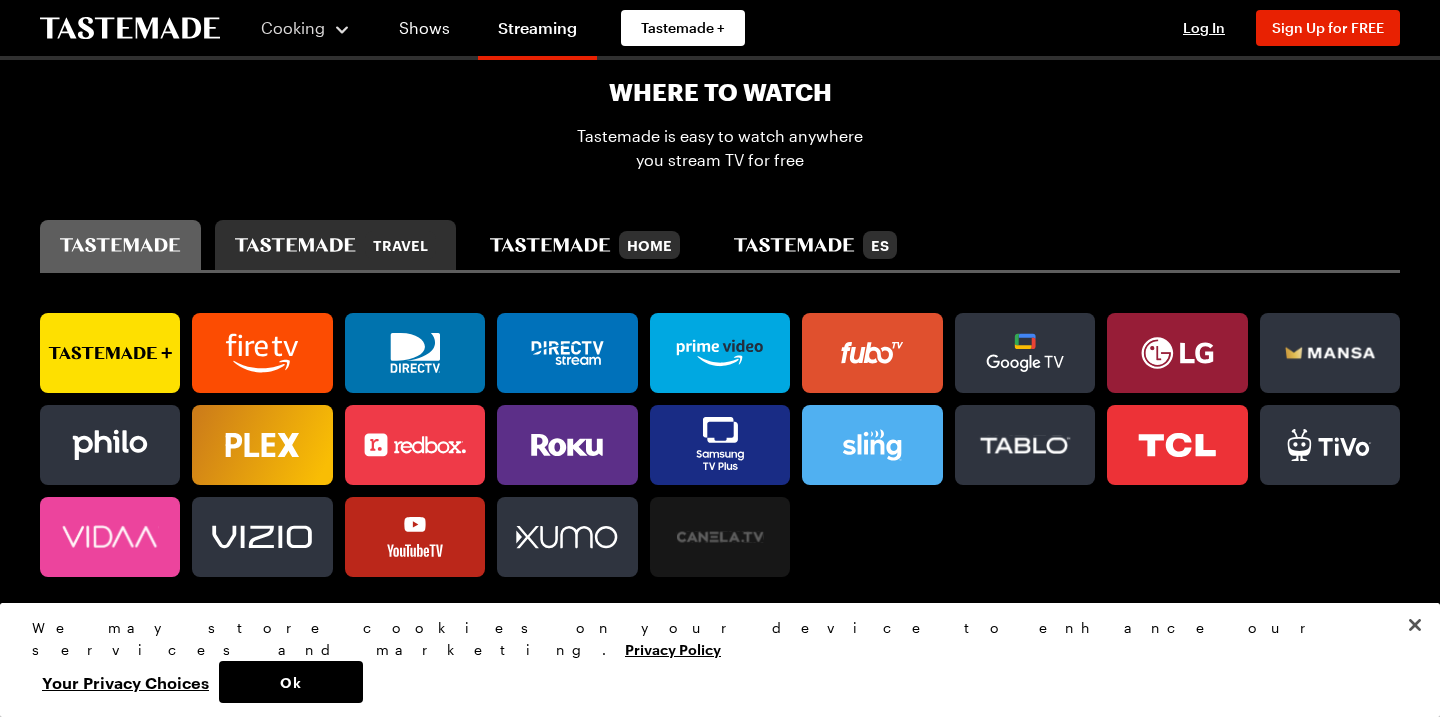 click 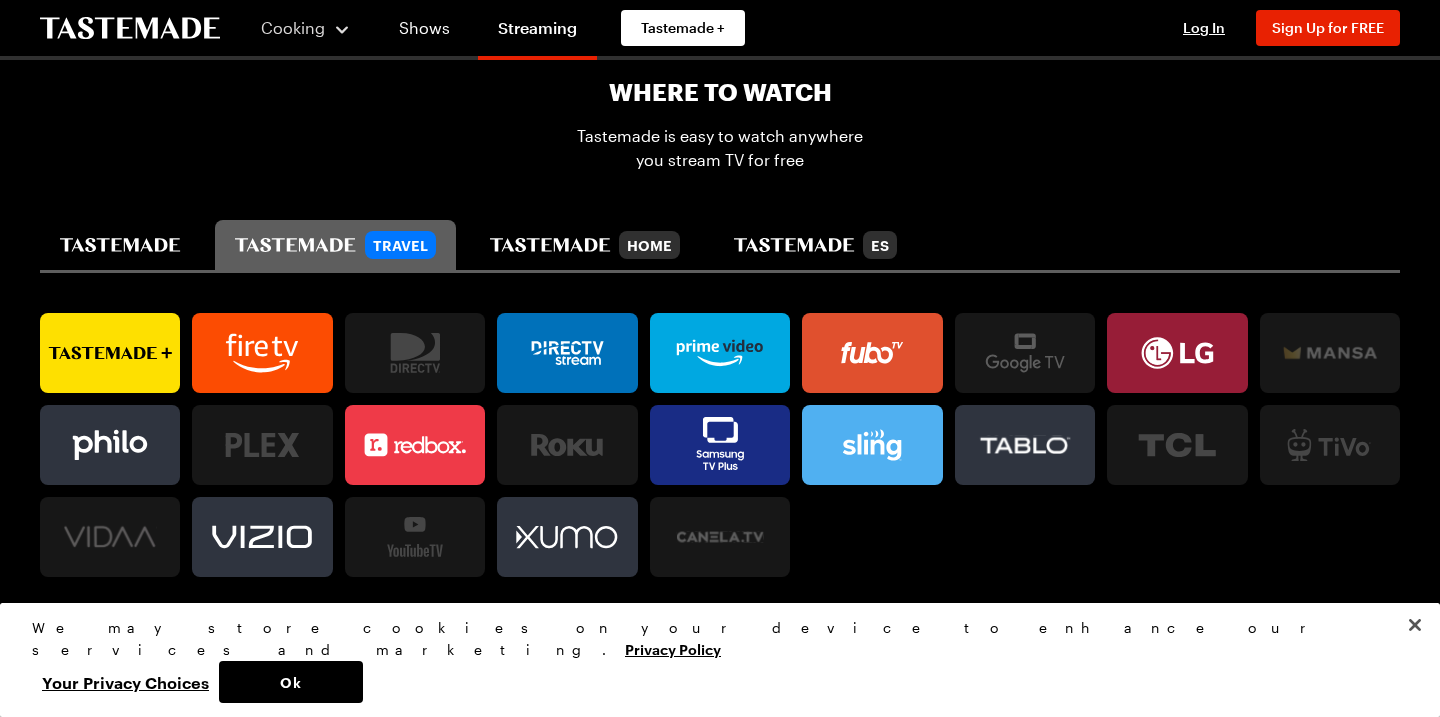 click 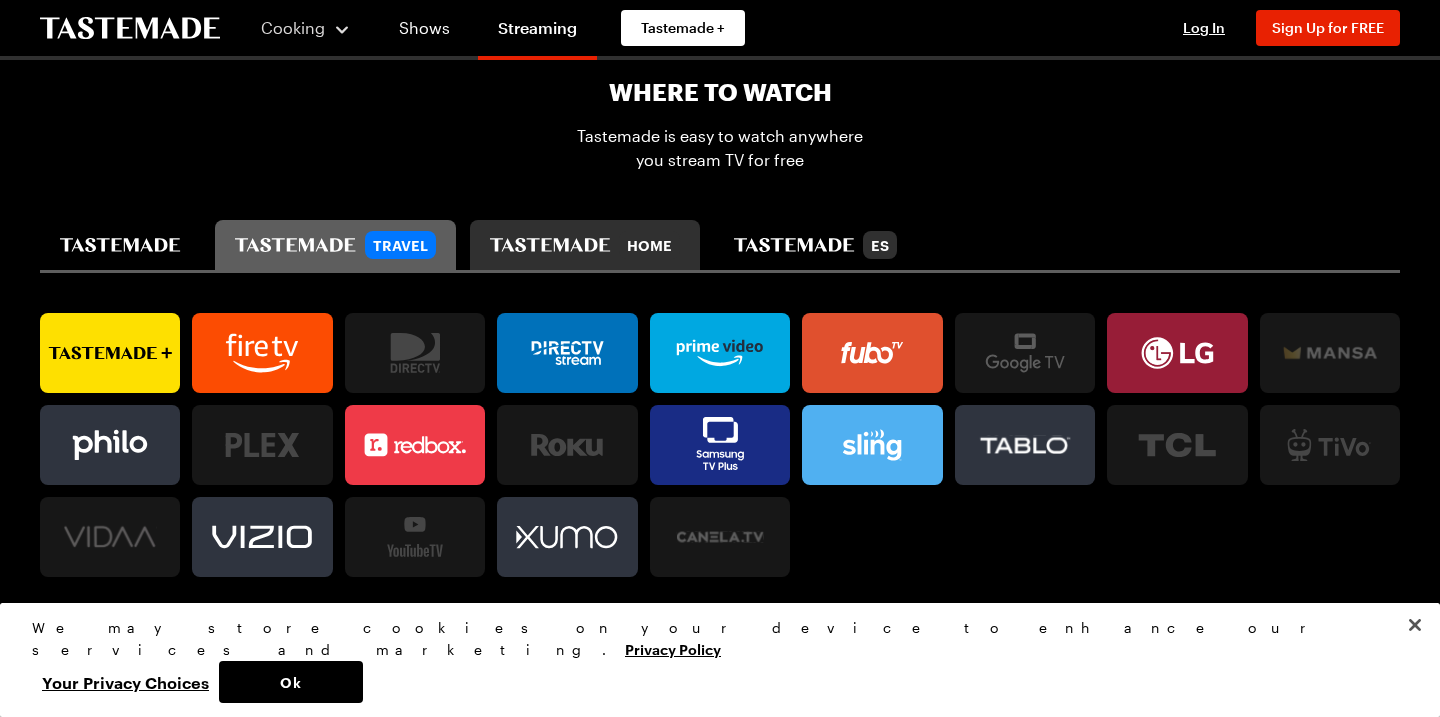 click 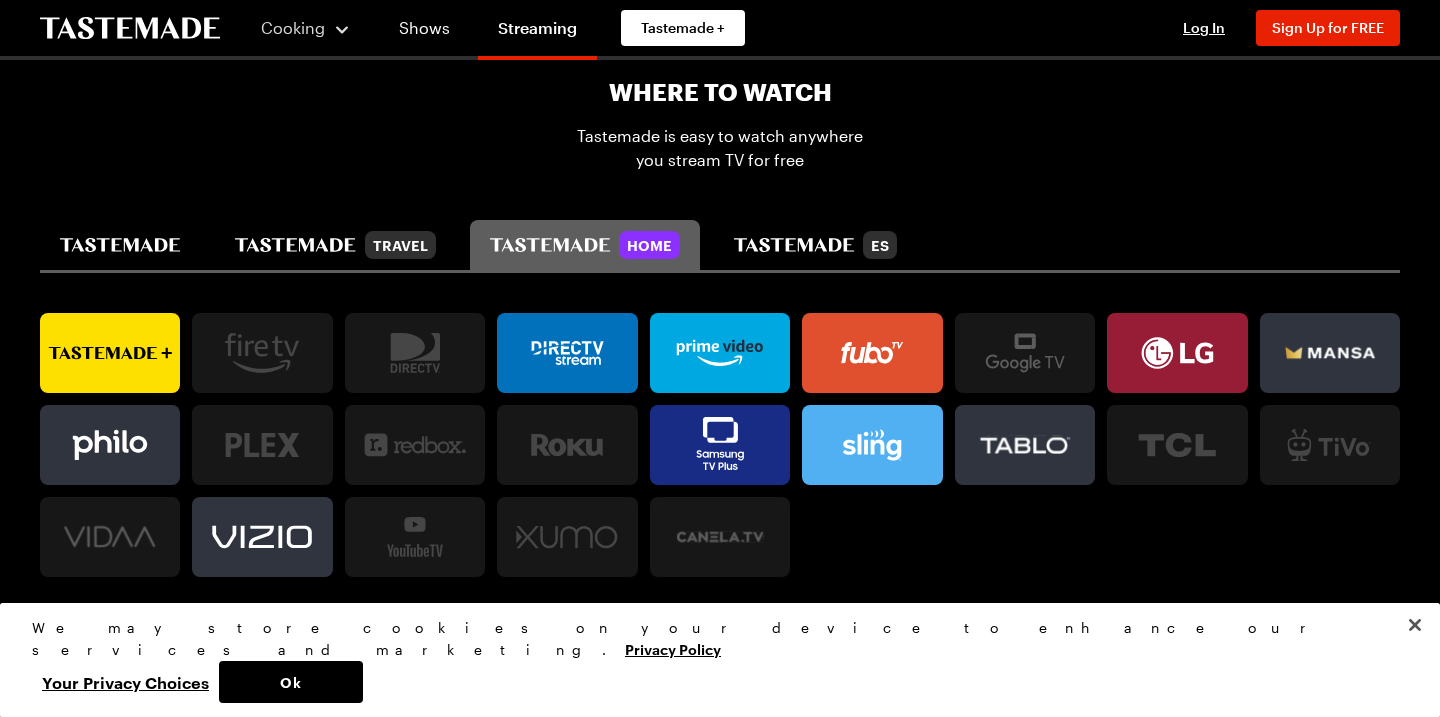 click 